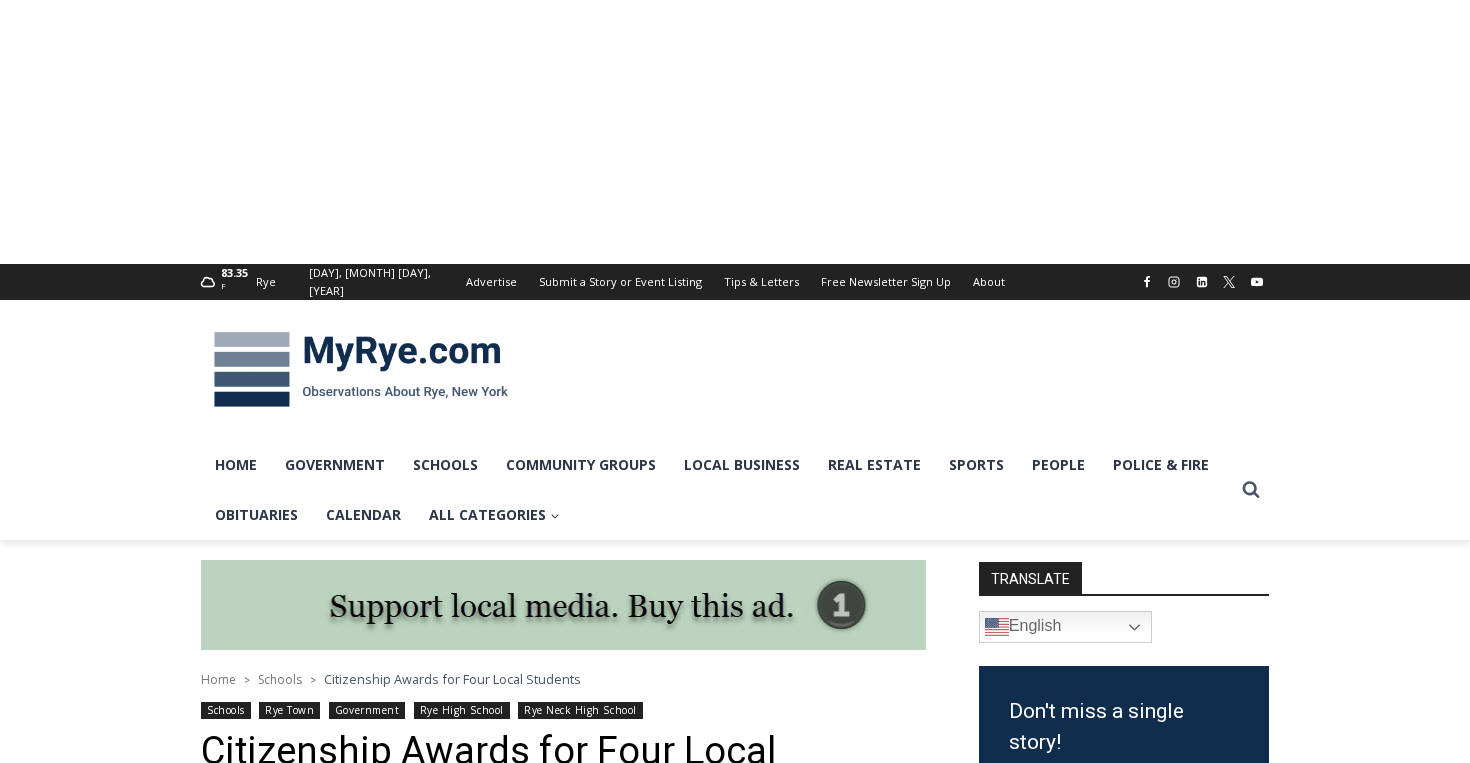 scroll, scrollTop: 0, scrollLeft: 0, axis: both 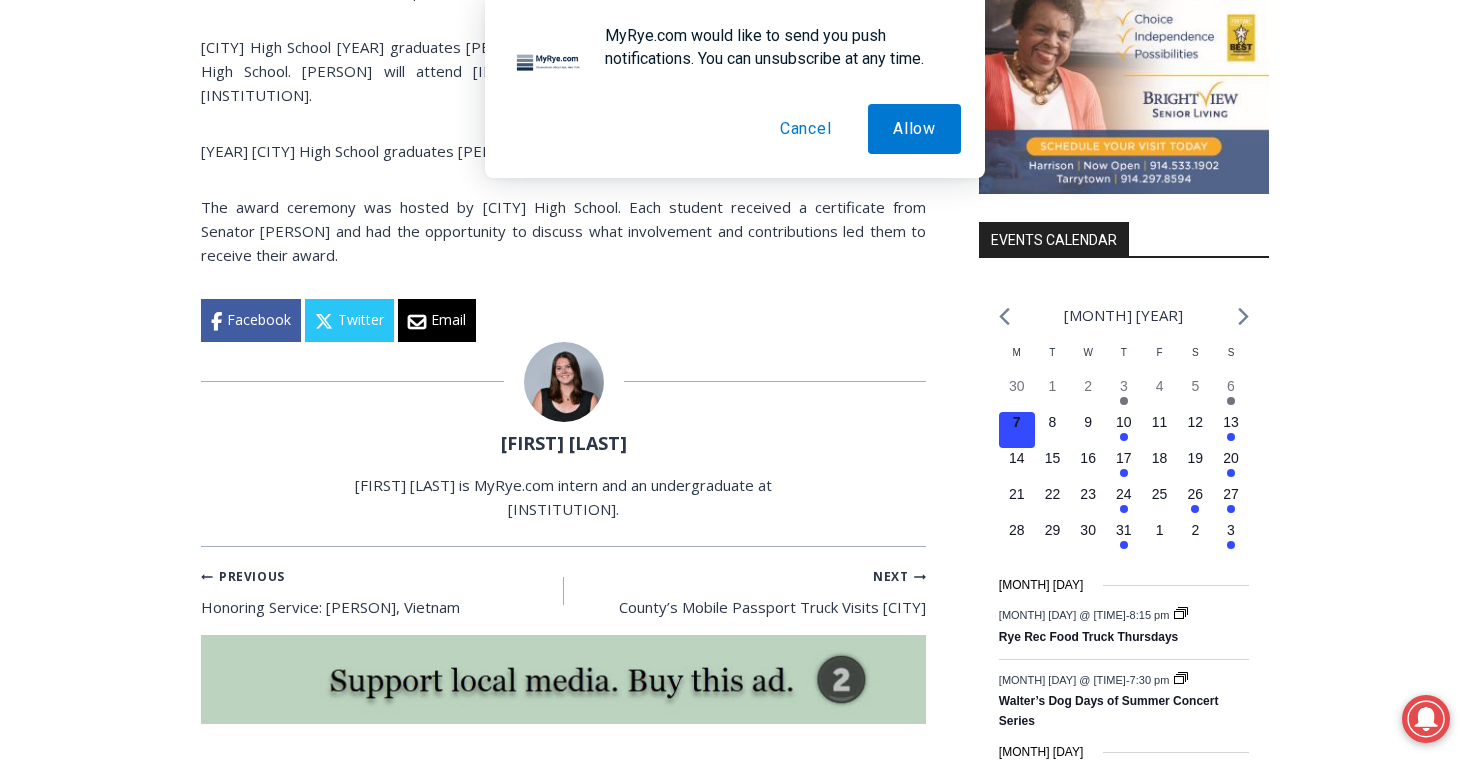 click on "Cancel" at bounding box center (806, 129) 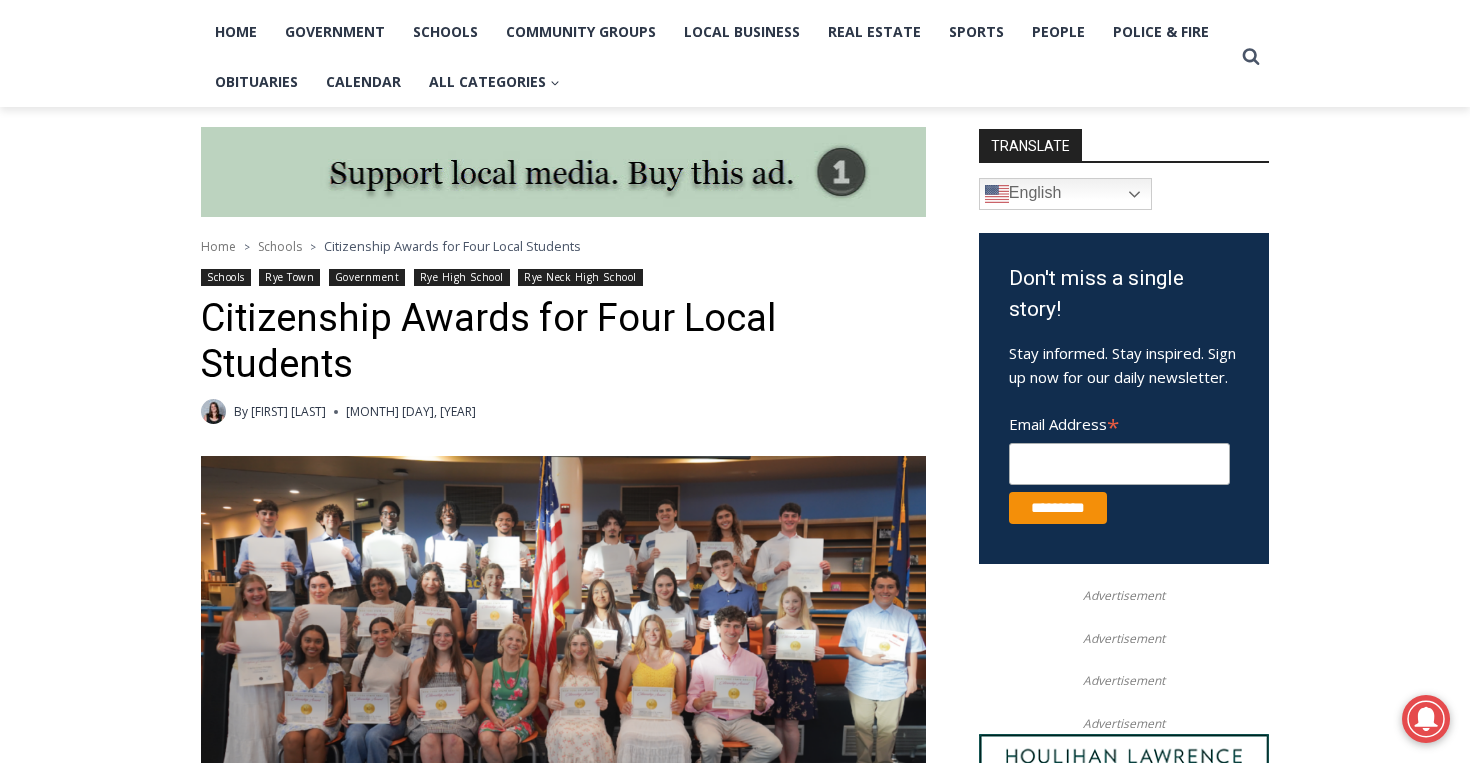 scroll, scrollTop: 252, scrollLeft: 0, axis: vertical 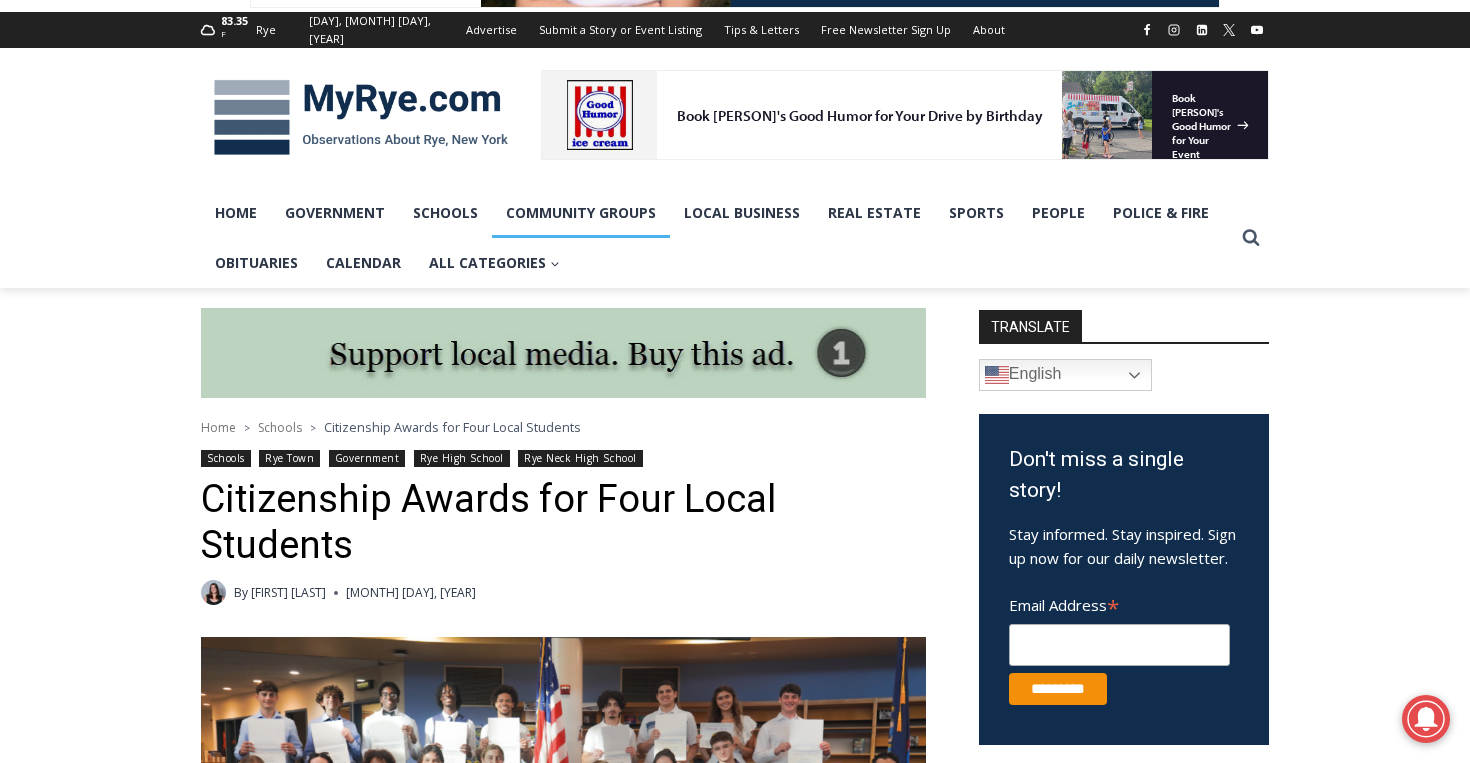click on "Community Groups" at bounding box center (581, 213) 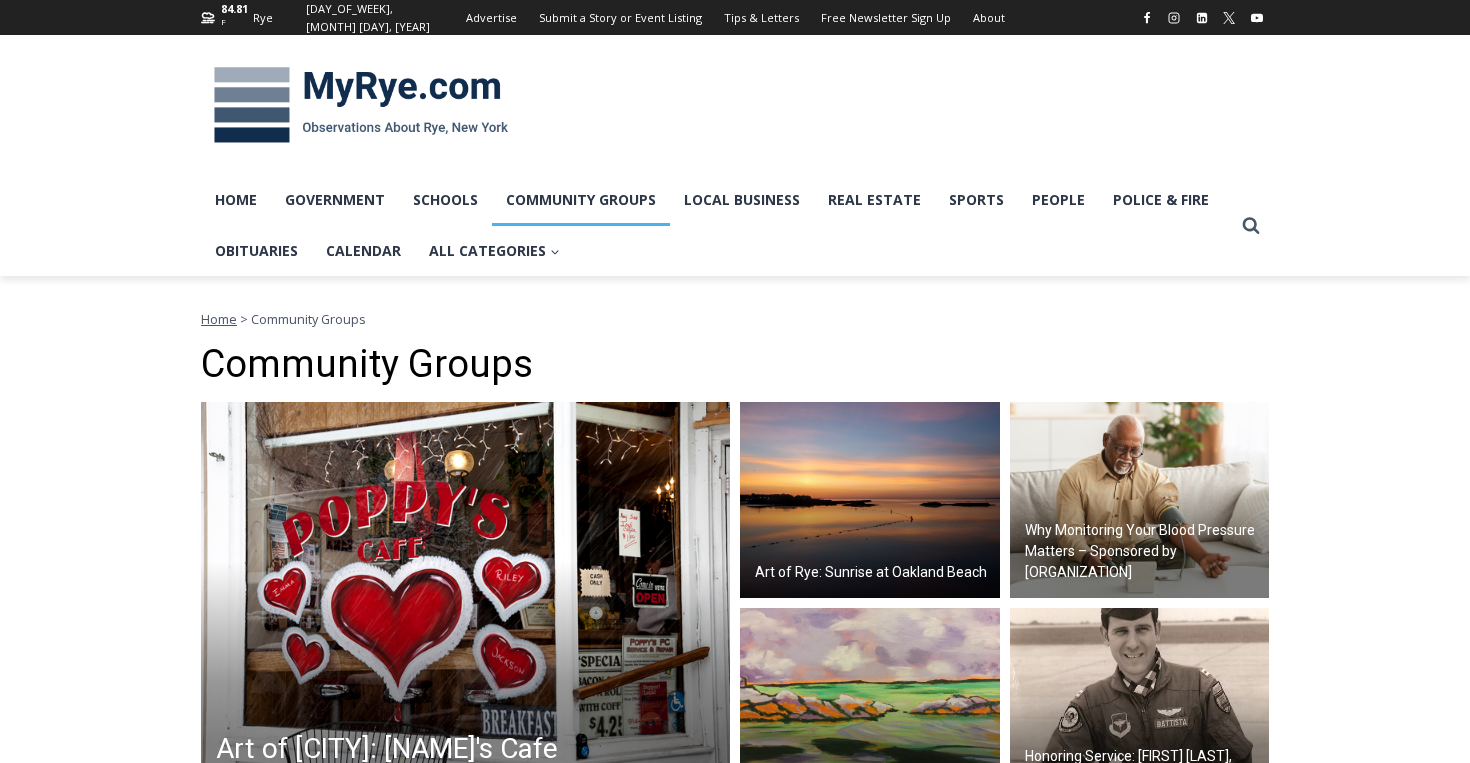 scroll, scrollTop: 0, scrollLeft: 0, axis: both 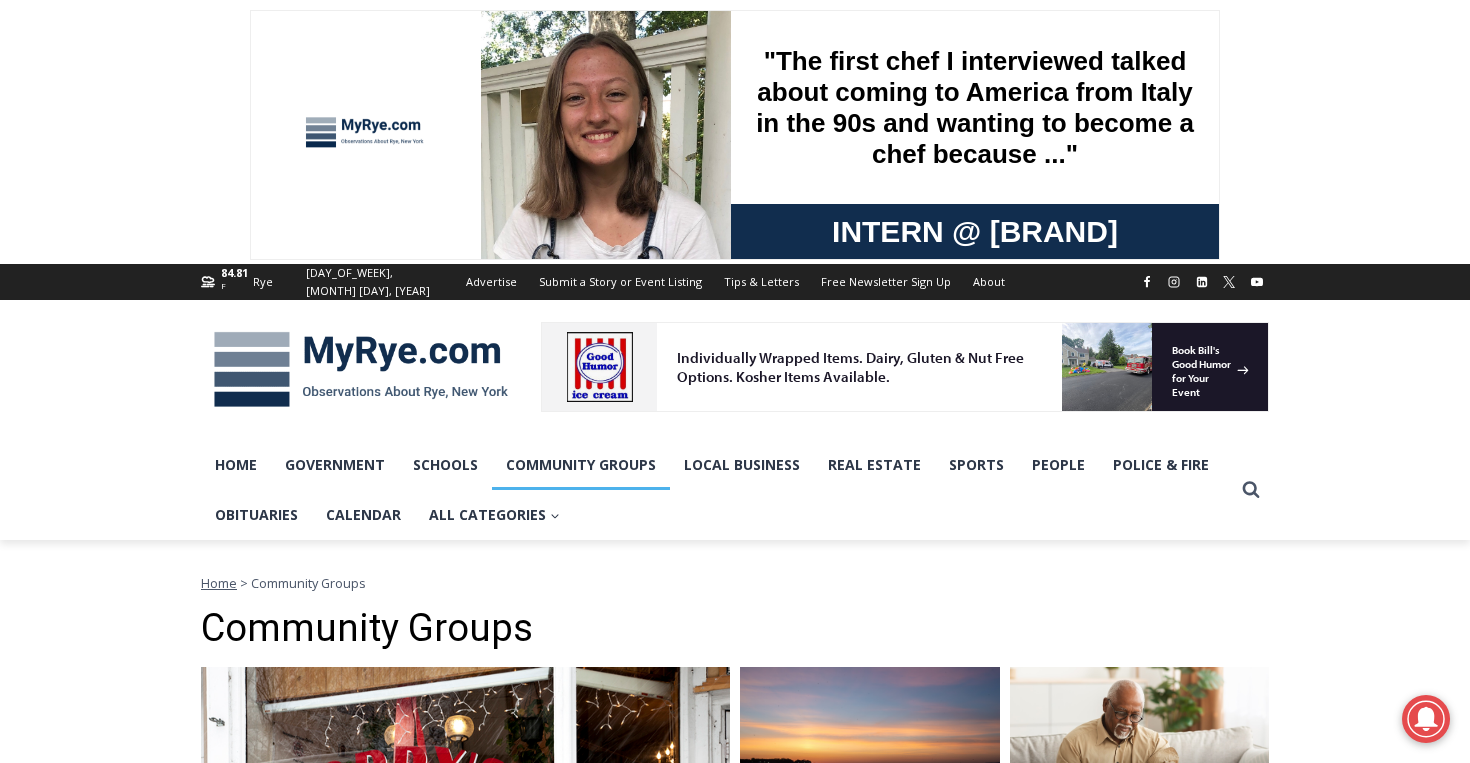 click on "Intern @ MyRye.com" at bounding box center [975, 231] 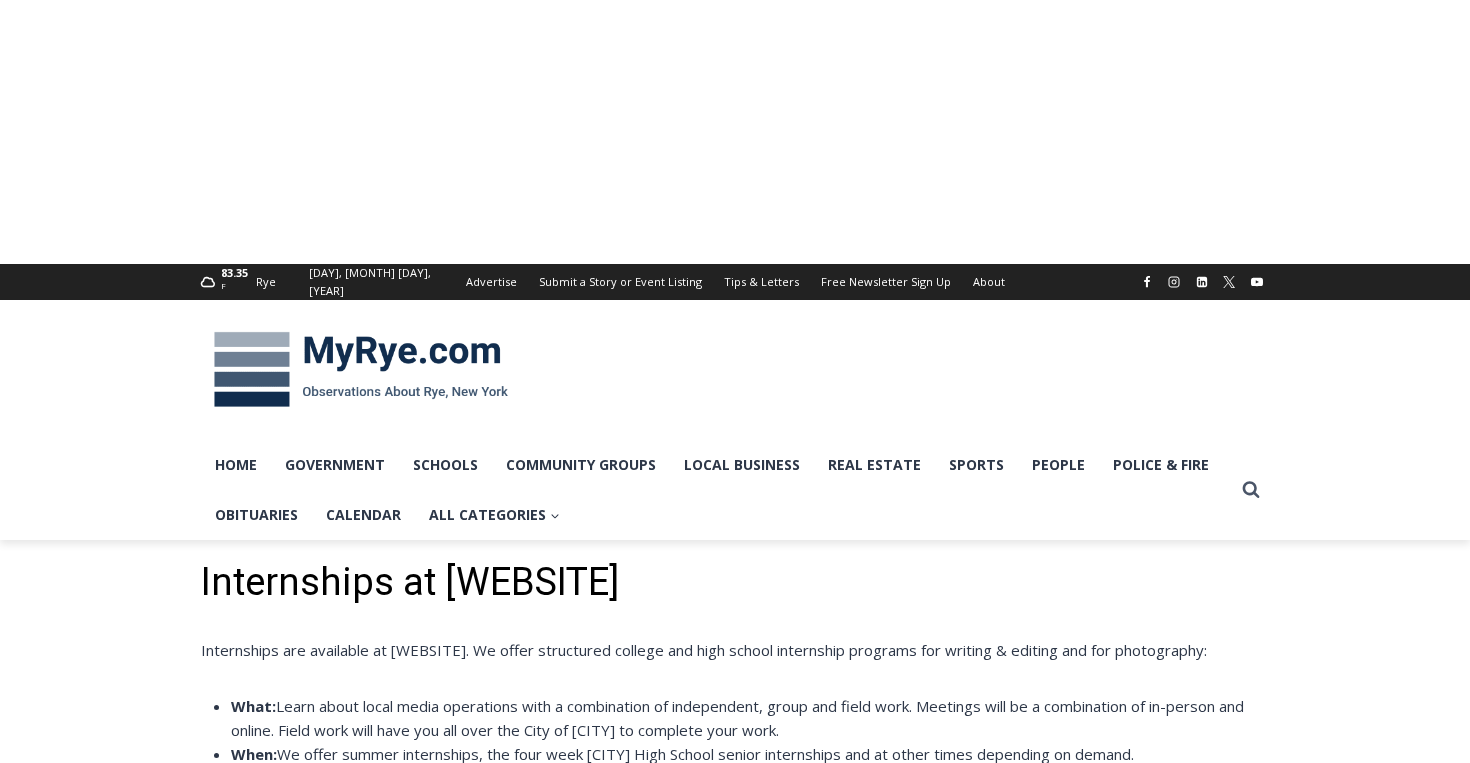 scroll, scrollTop: 0, scrollLeft: 0, axis: both 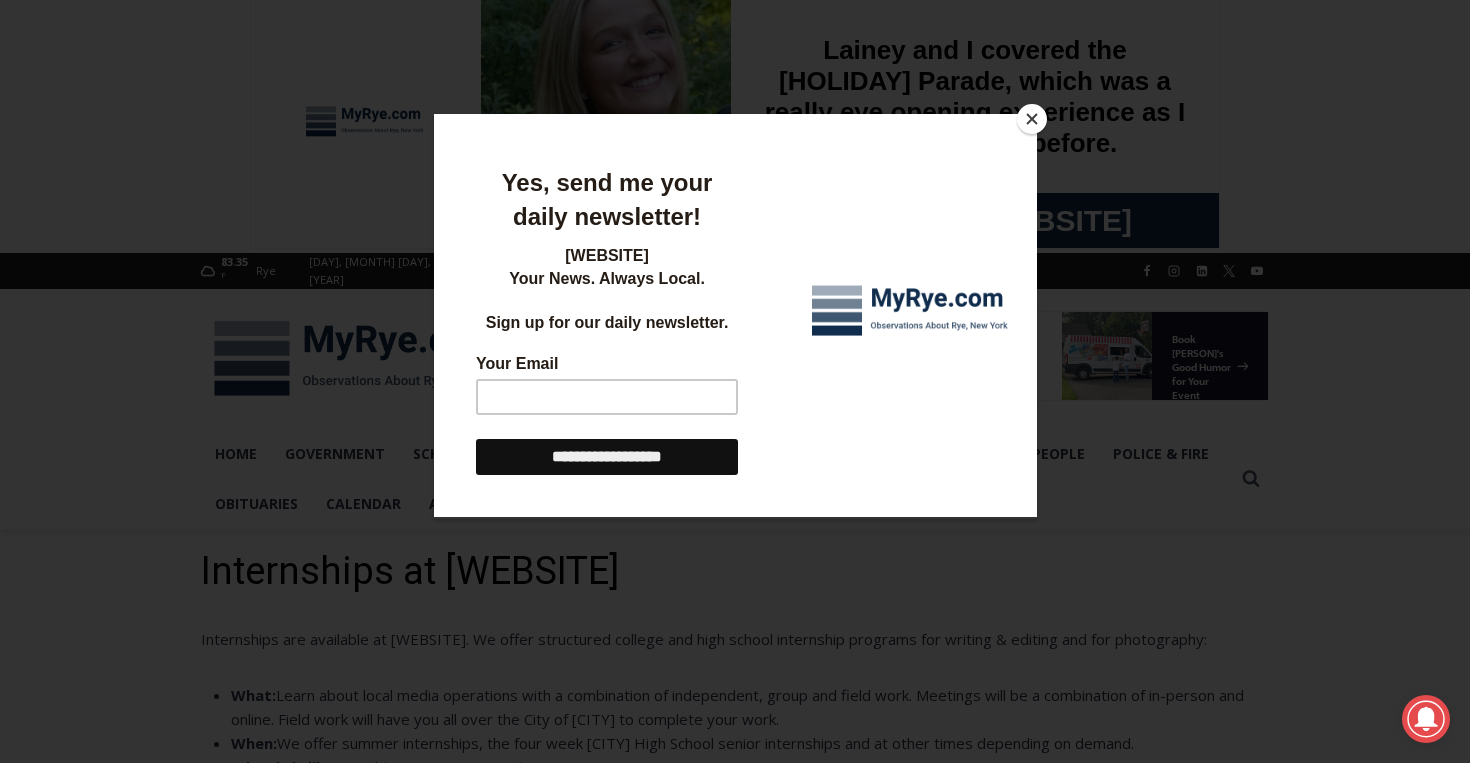 click at bounding box center [1032, 119] 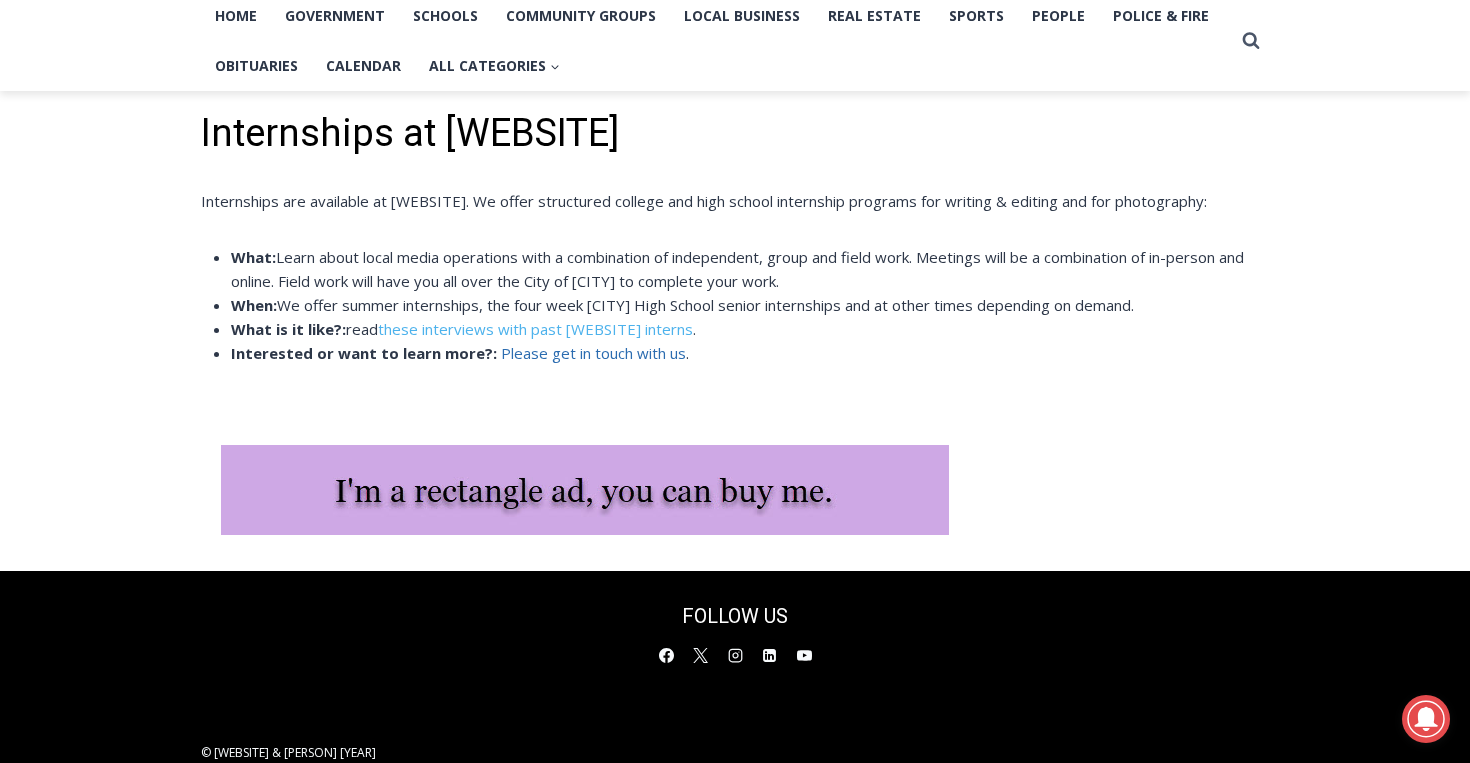 scroll, scrollTop: 484, scrollLeft: 0, axis: vertical 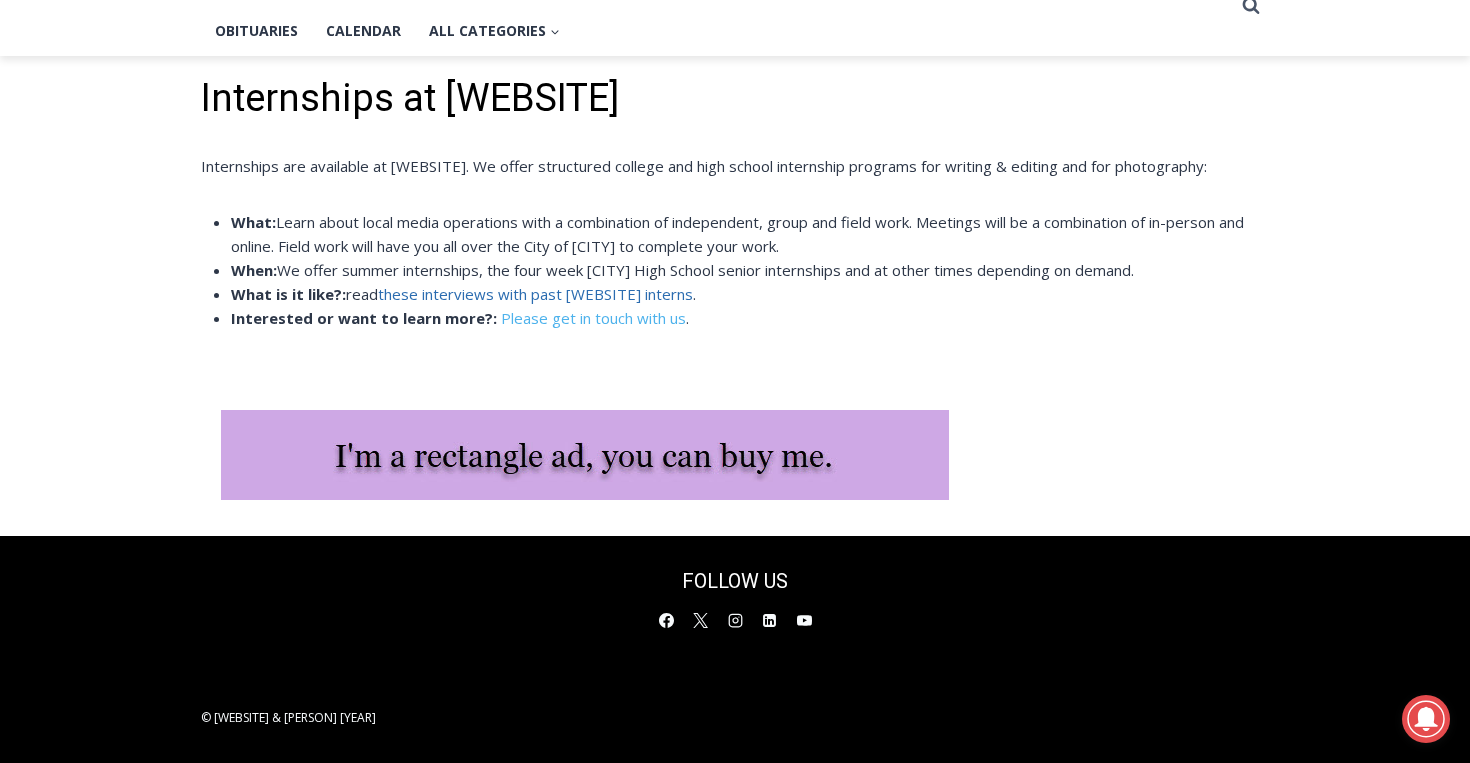 click on "these interviews with past MyRye.com interns" at bounding box center [535, 294] 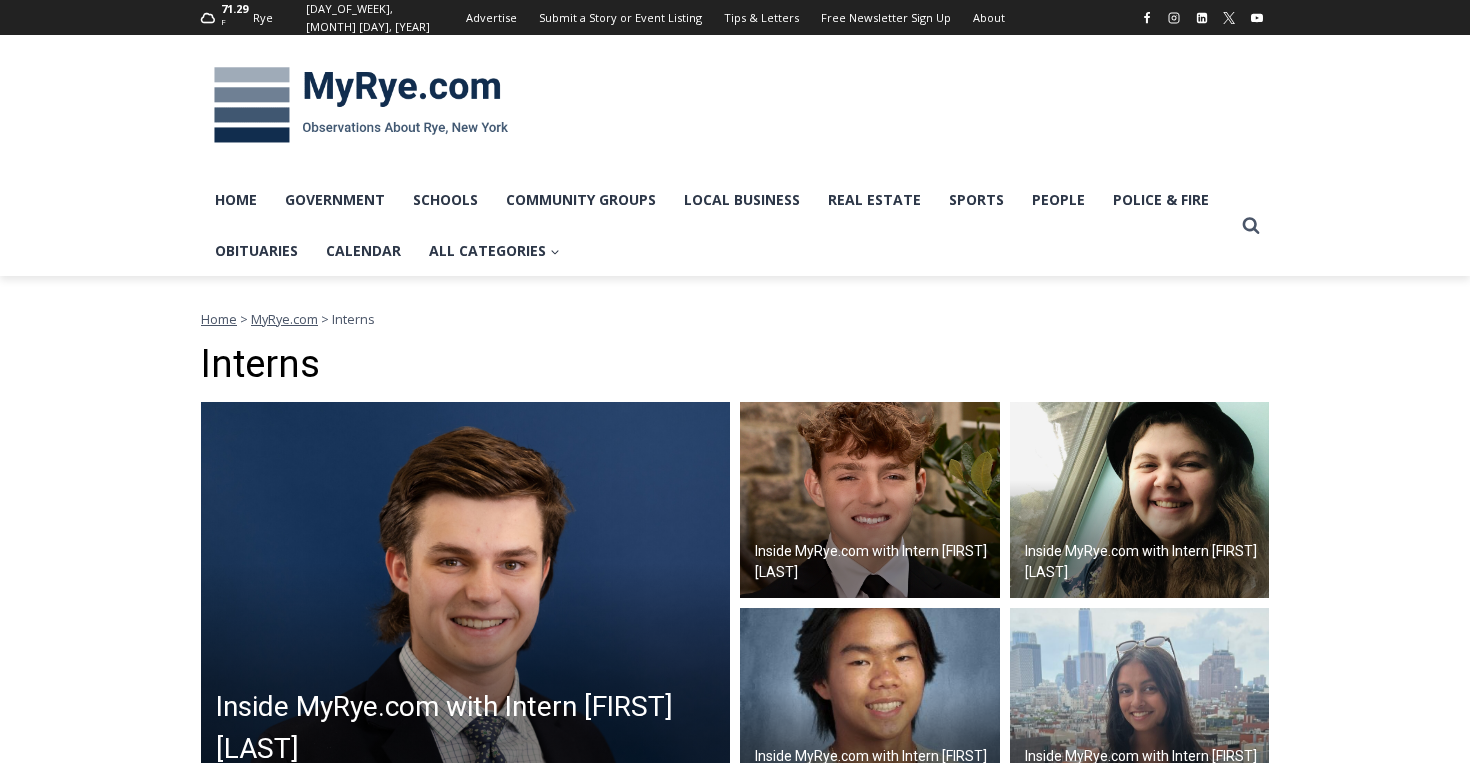 scroll, scrollTop: 0, scrollLeft: 0, axis: both 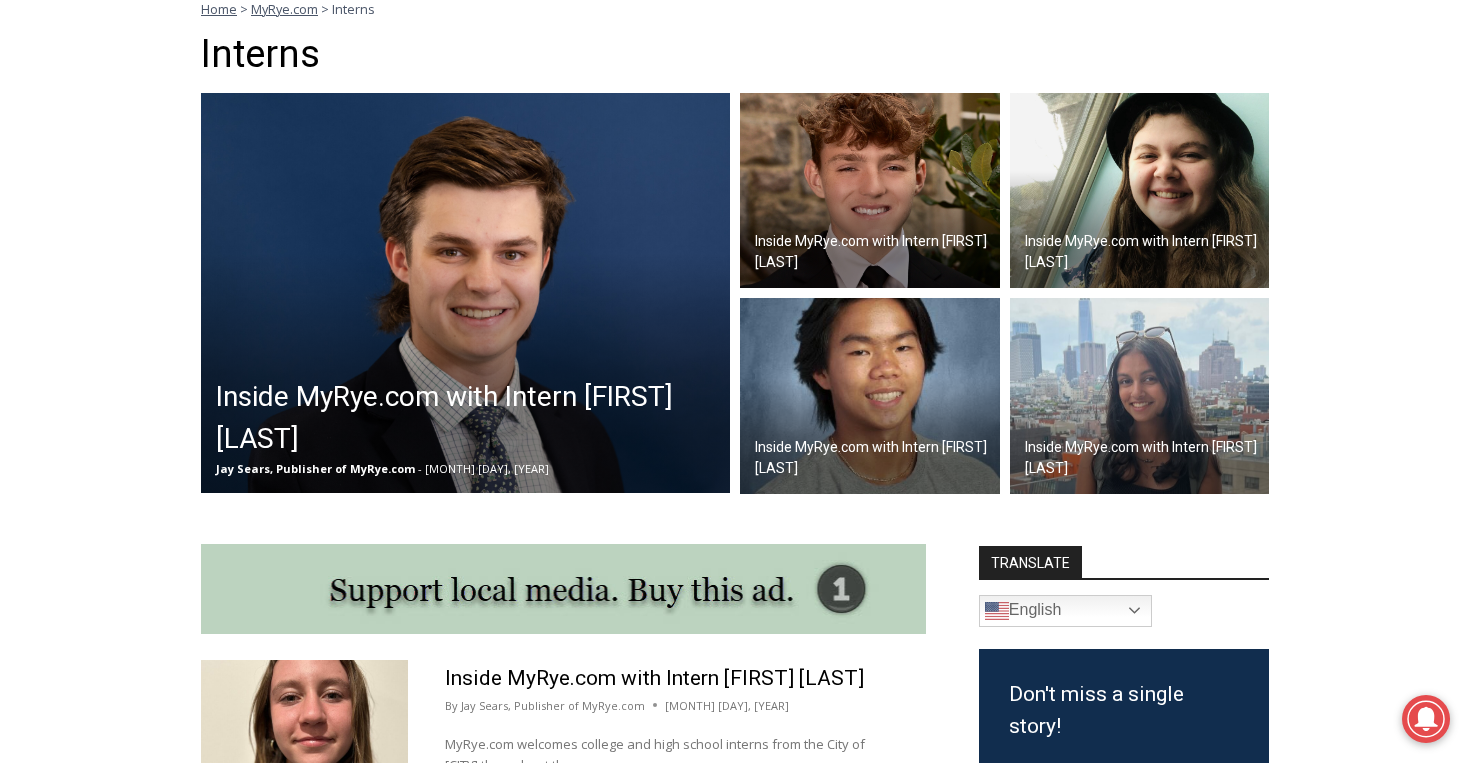 click at bounding box center [465, 293] 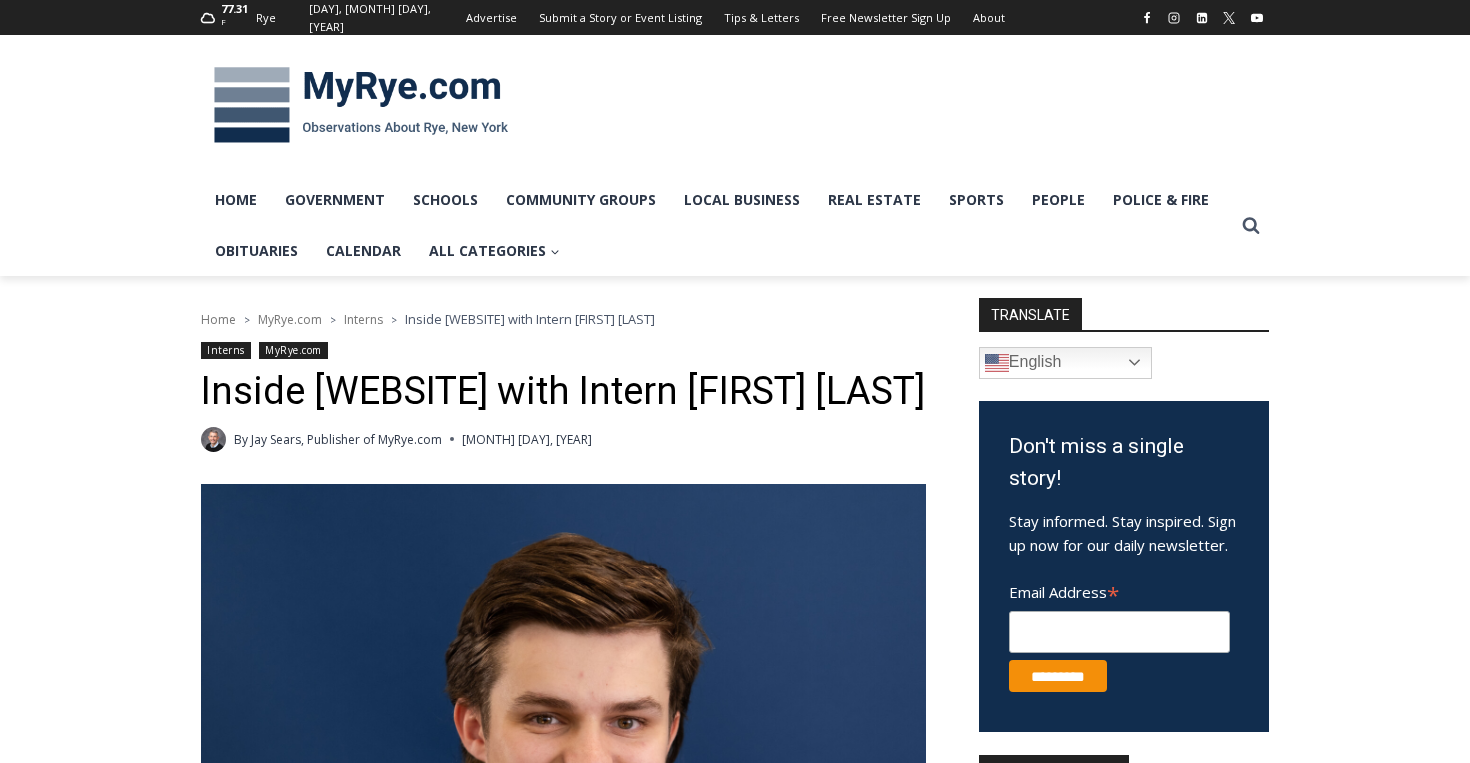 scroll, scrollTop: 0, scrollLeft: 0, axis: both 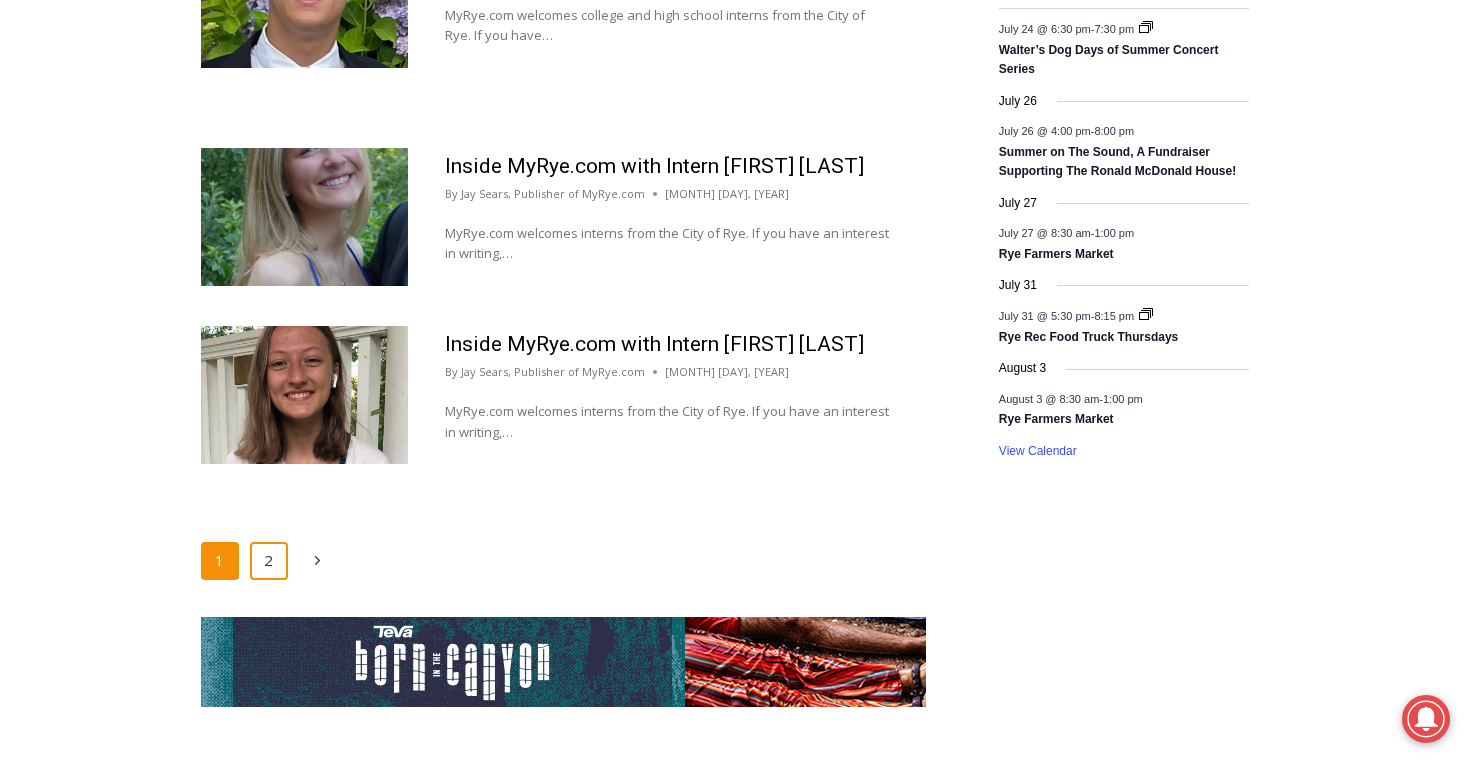 click on "2" at bounding box center [269, 561] 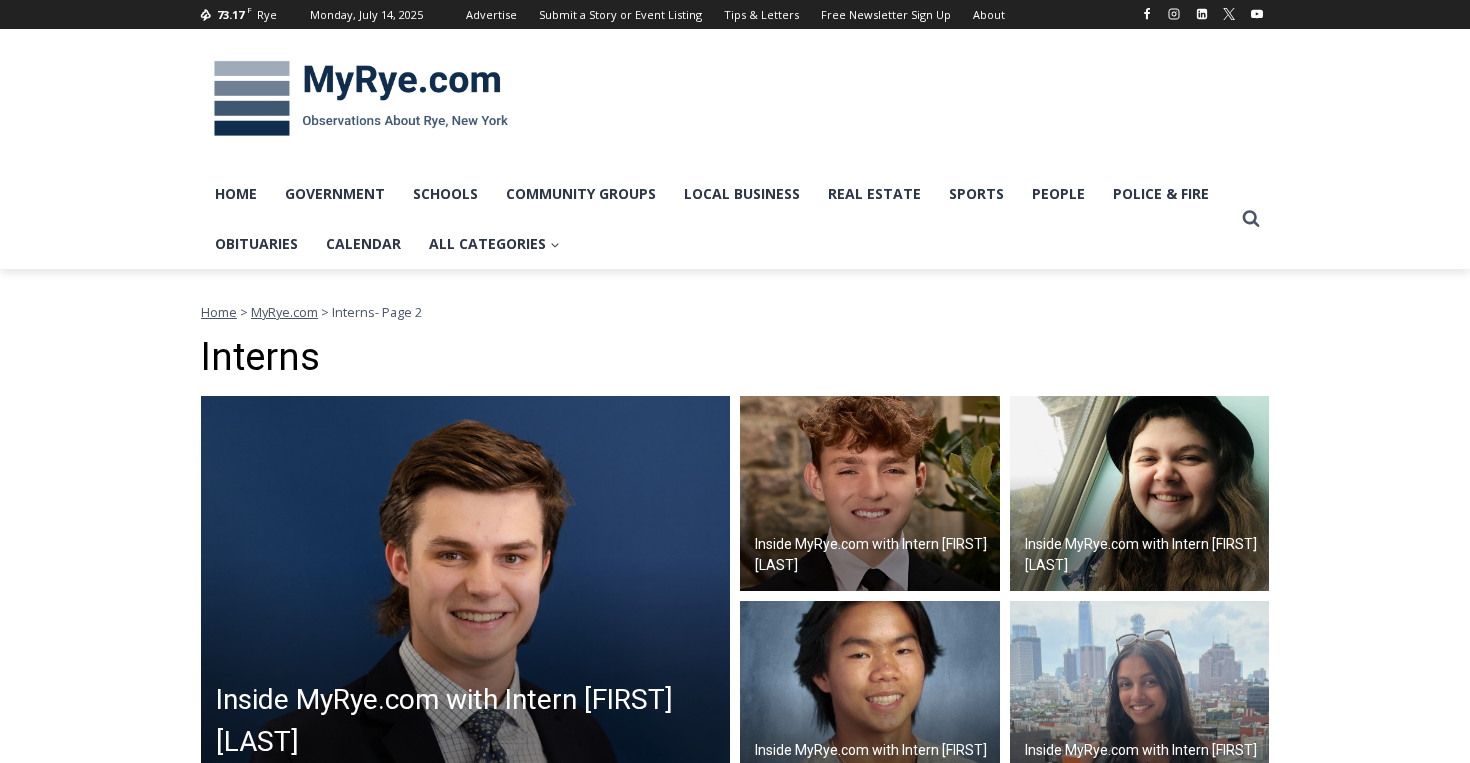 scroll, scrollTop: 0, scrollLeft: 0, axis: both 